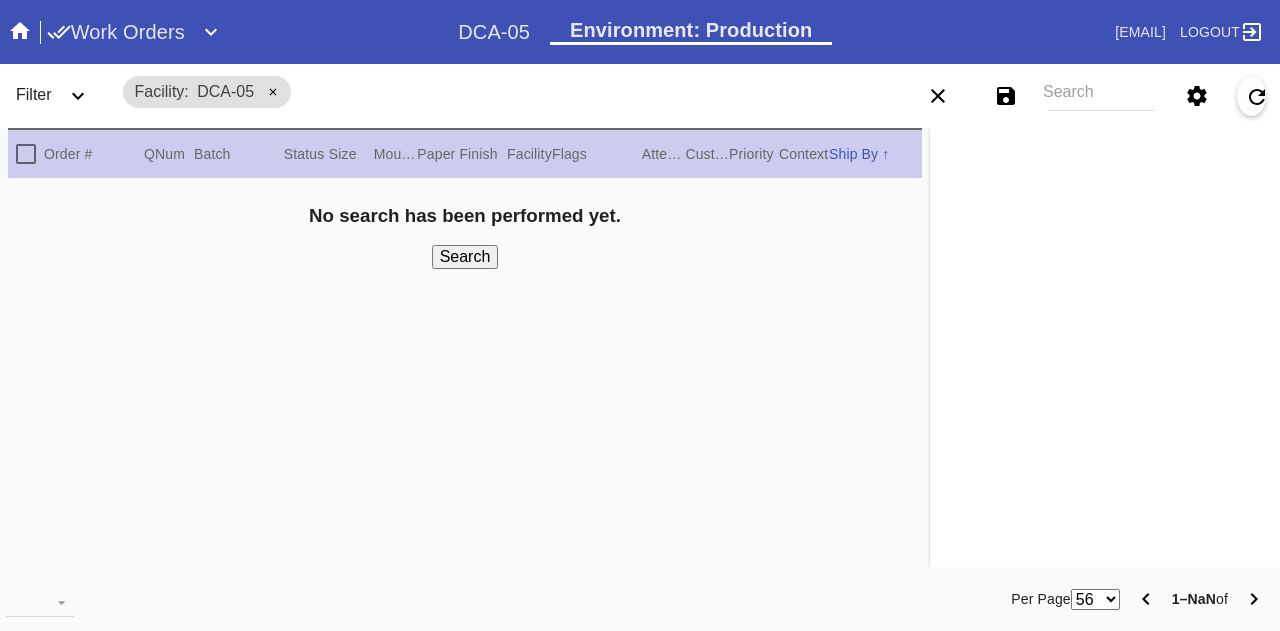 scroll, scrollTop: 0, scrollLeft: 0, axis: both 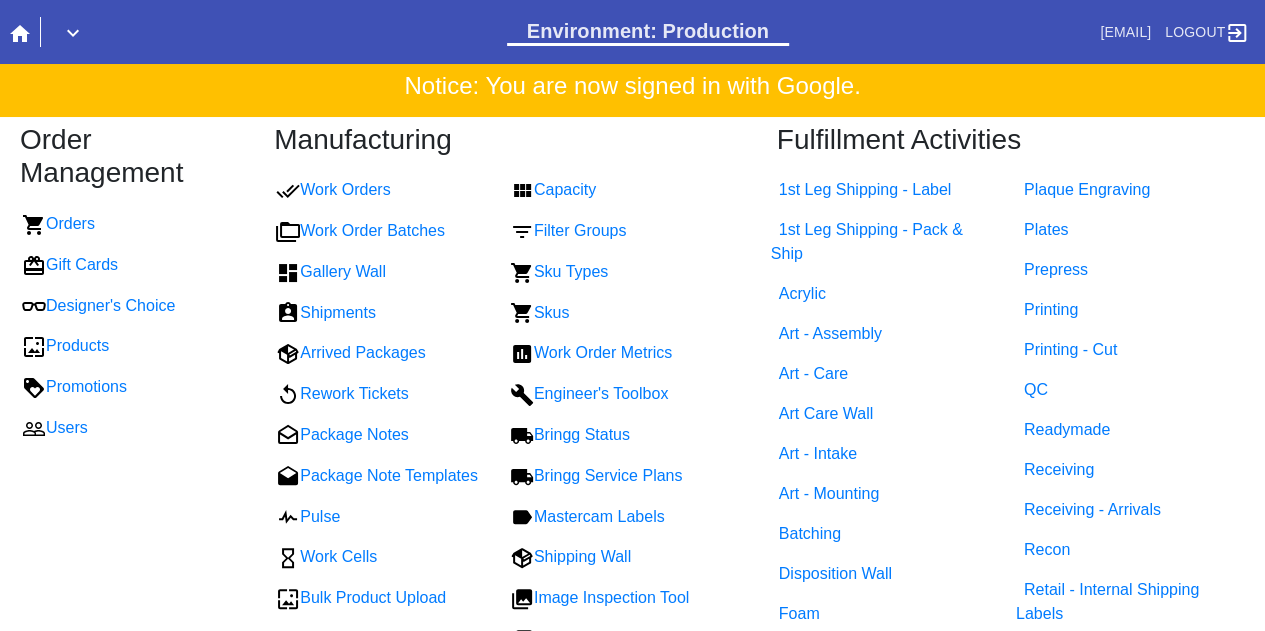 click 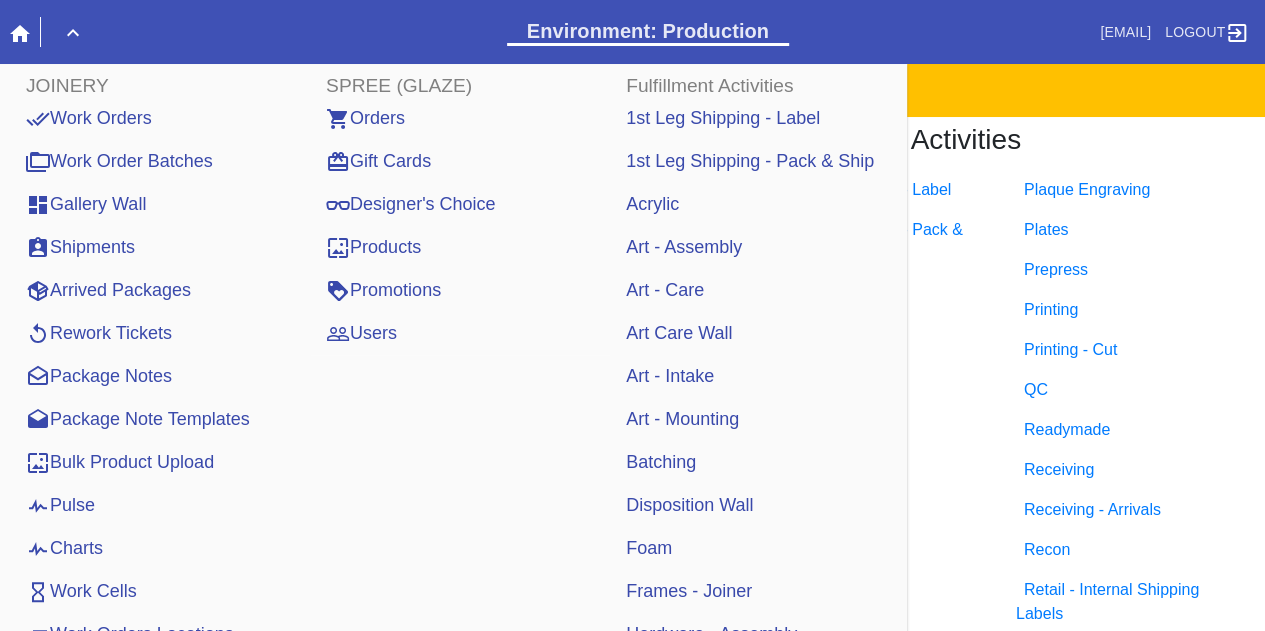 click on "Pulse" at bounding box center (60, 505) 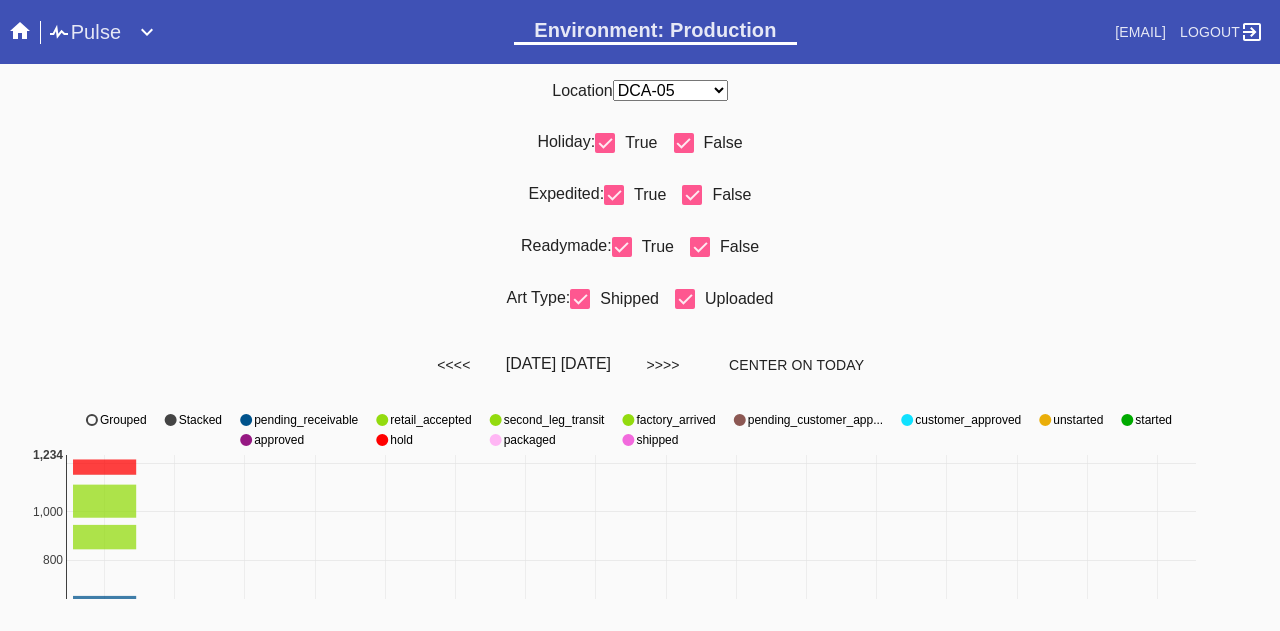 scroll, scrollTop: 0, scrollLeft: 0, axis: both 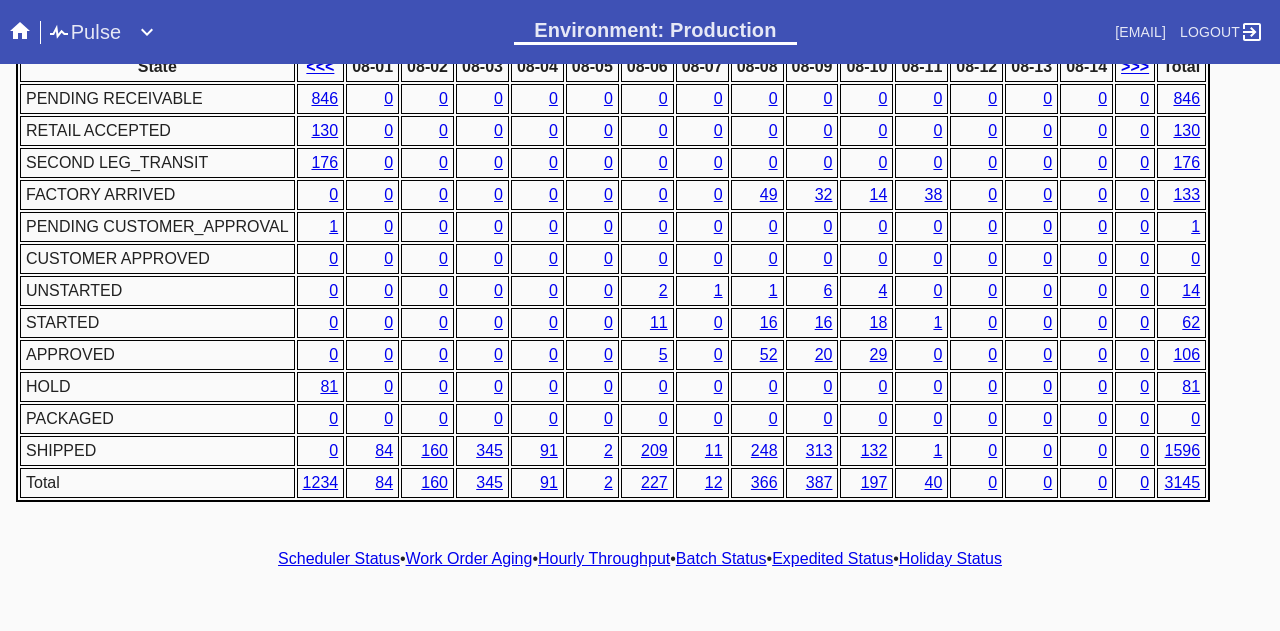 click on "Hourly Throughput" at bounding box center [604, 558] 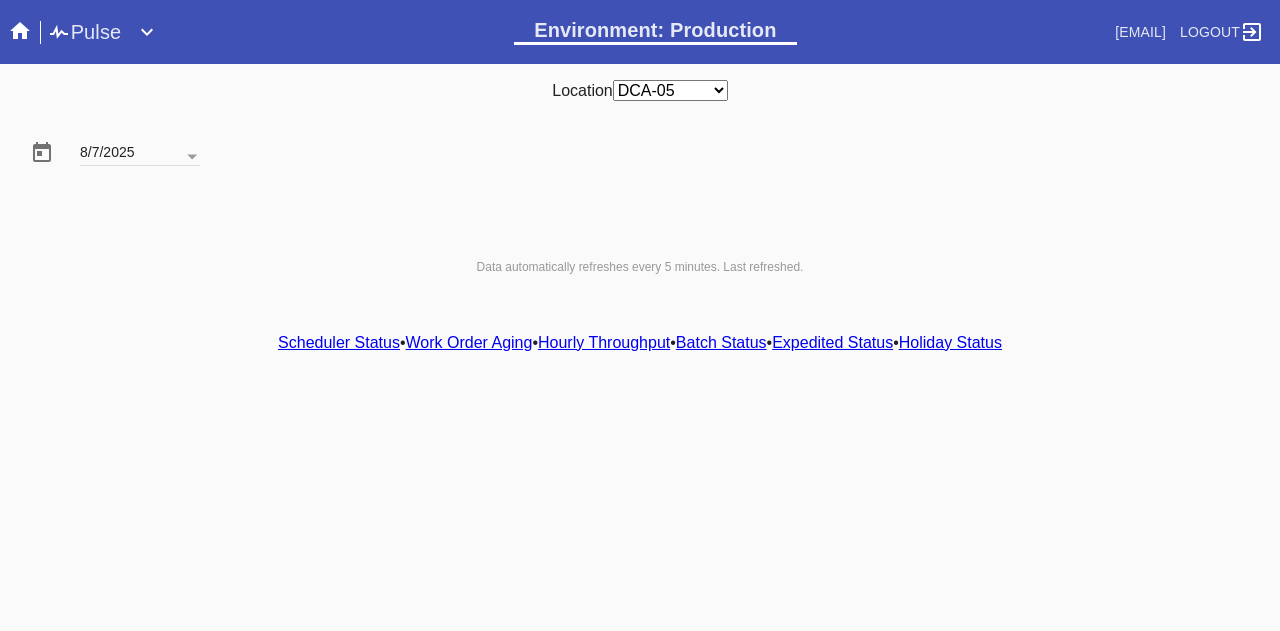 scroll, scrollTop: 0, scrollLeft: 0, axis: both 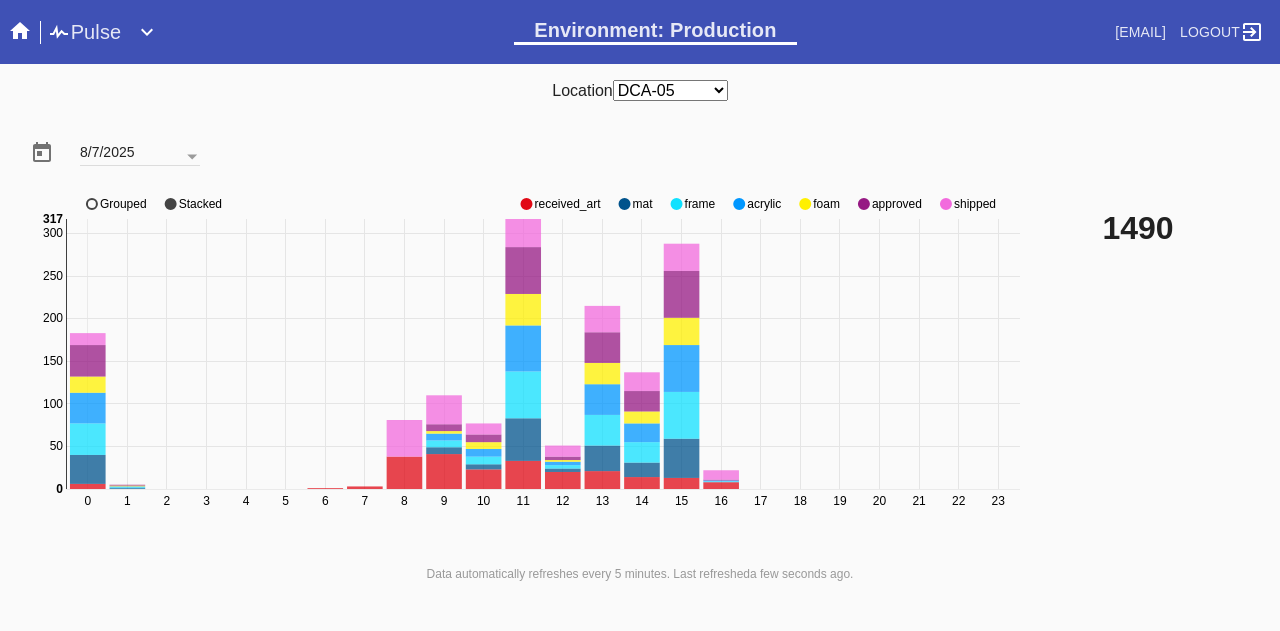 click on "approved" 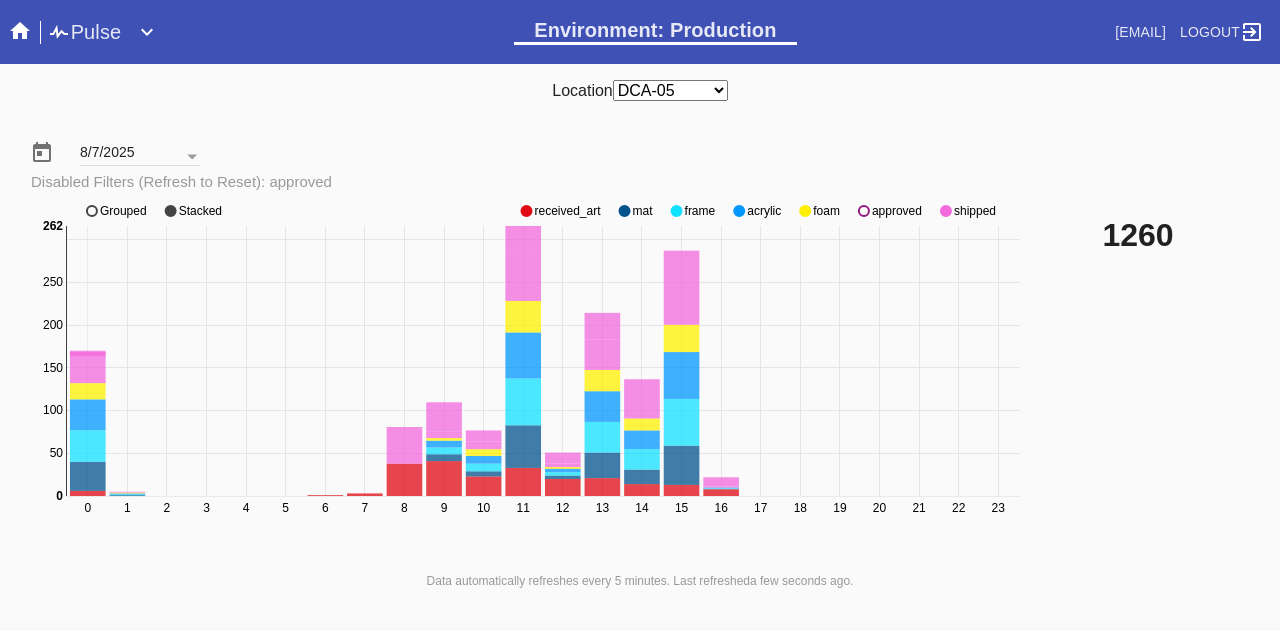 click on "0 1 2 3 4 5 6 7 8 9 10 11 12 13 14 15 16 17 18 19 20 21 22 23 0 50 100 150 200 250 300 0 262 received_art mat frame acrylic foam approved shipped Grouped Stacked" 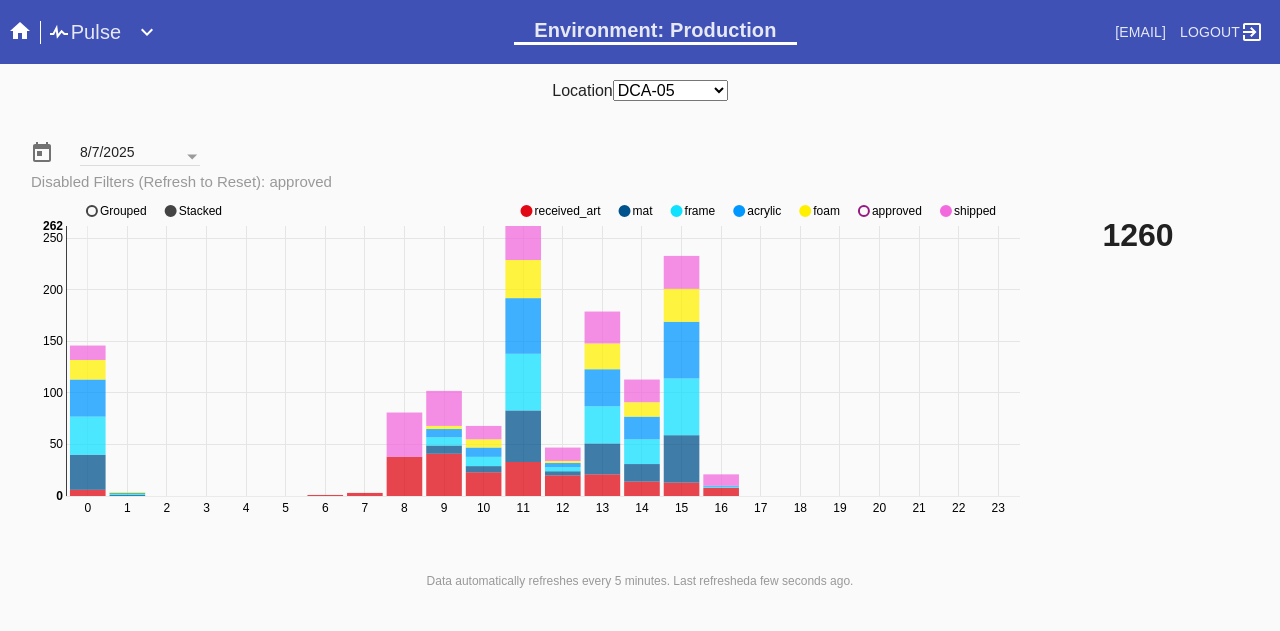 click on "approved" 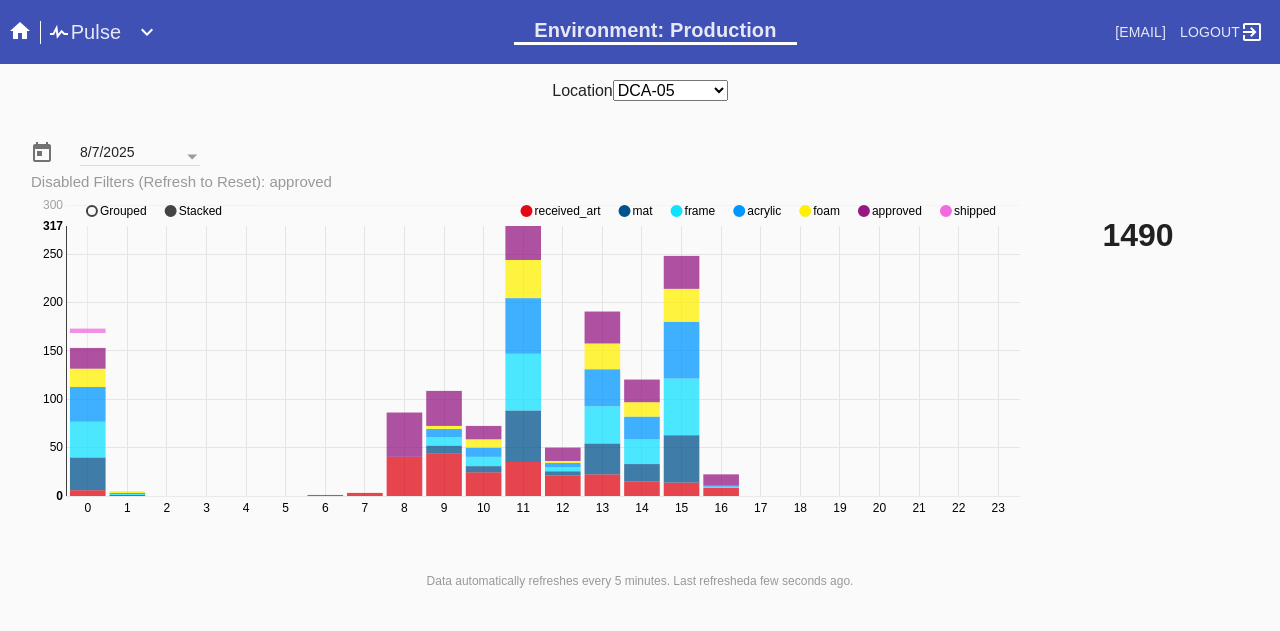click on "approved" 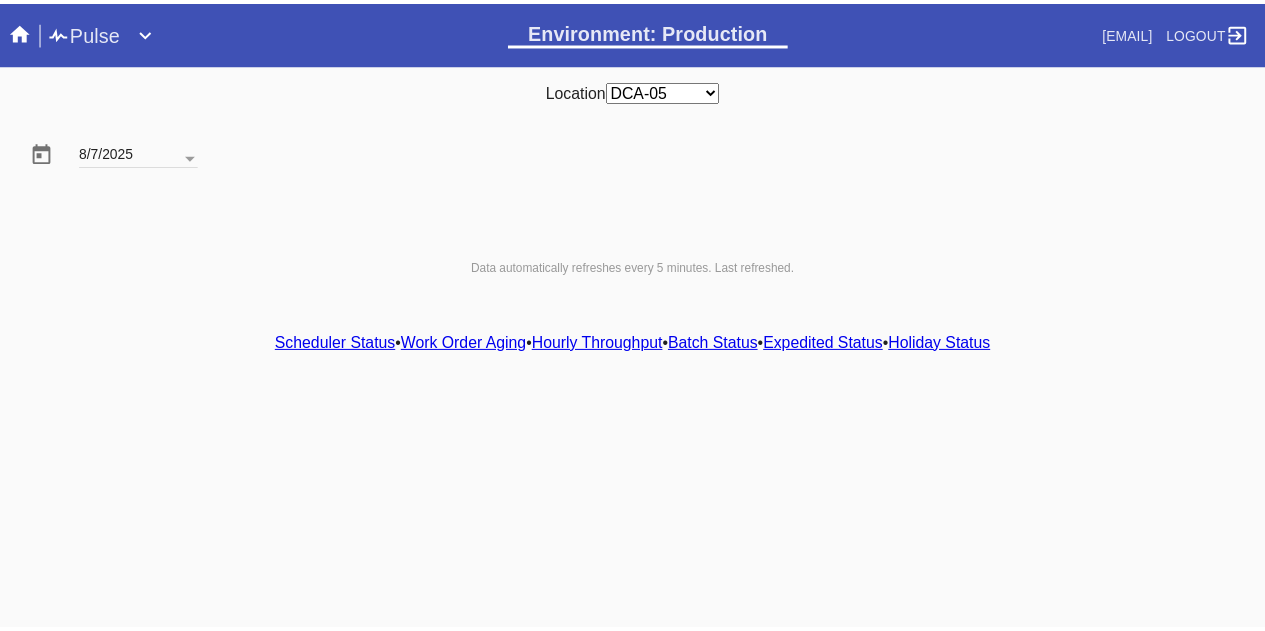 scroll, scrollTop: 0, scrollLeft: 0, axis: both 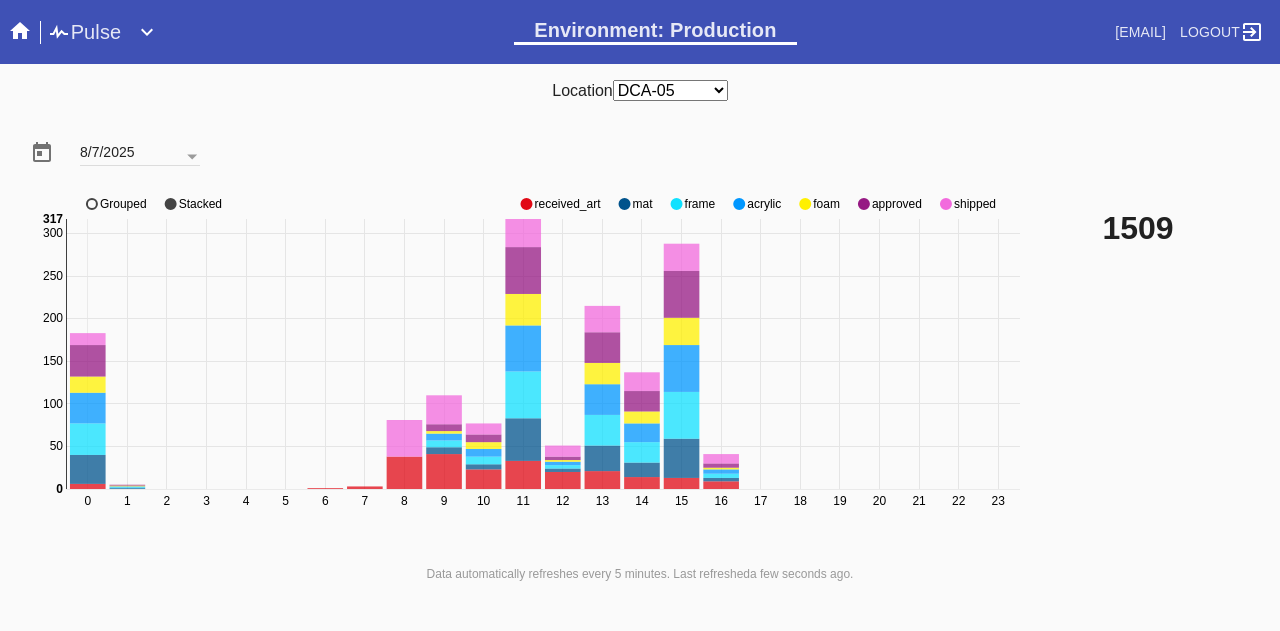 click on "approved" 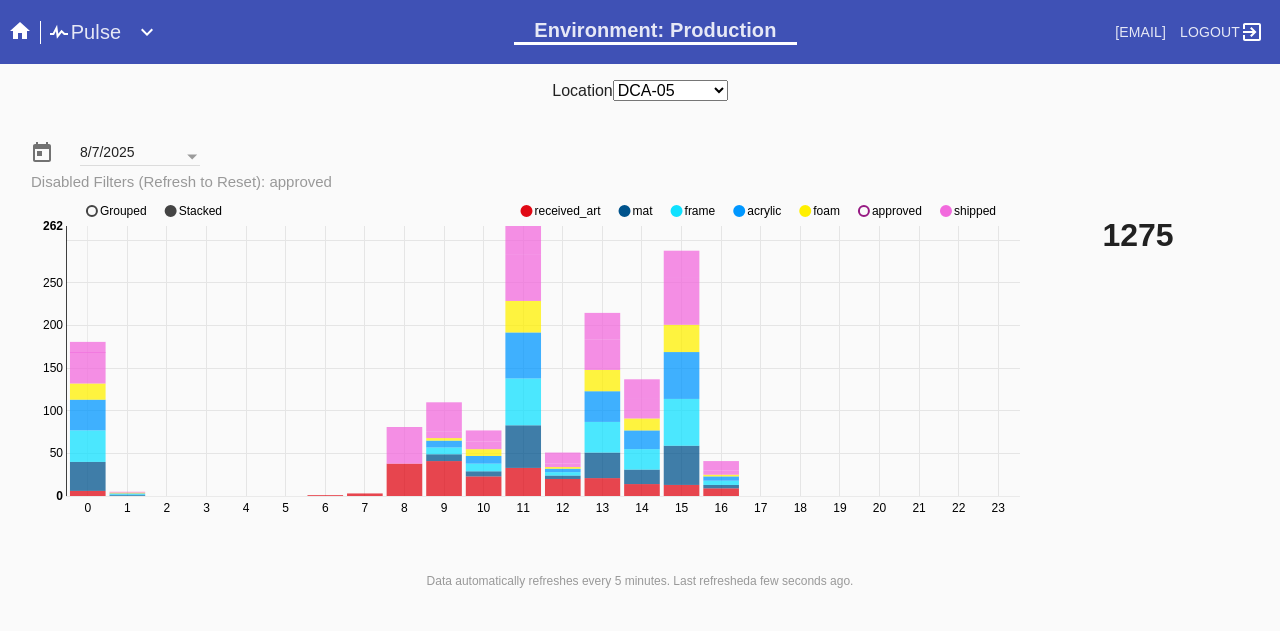 click on "approved" 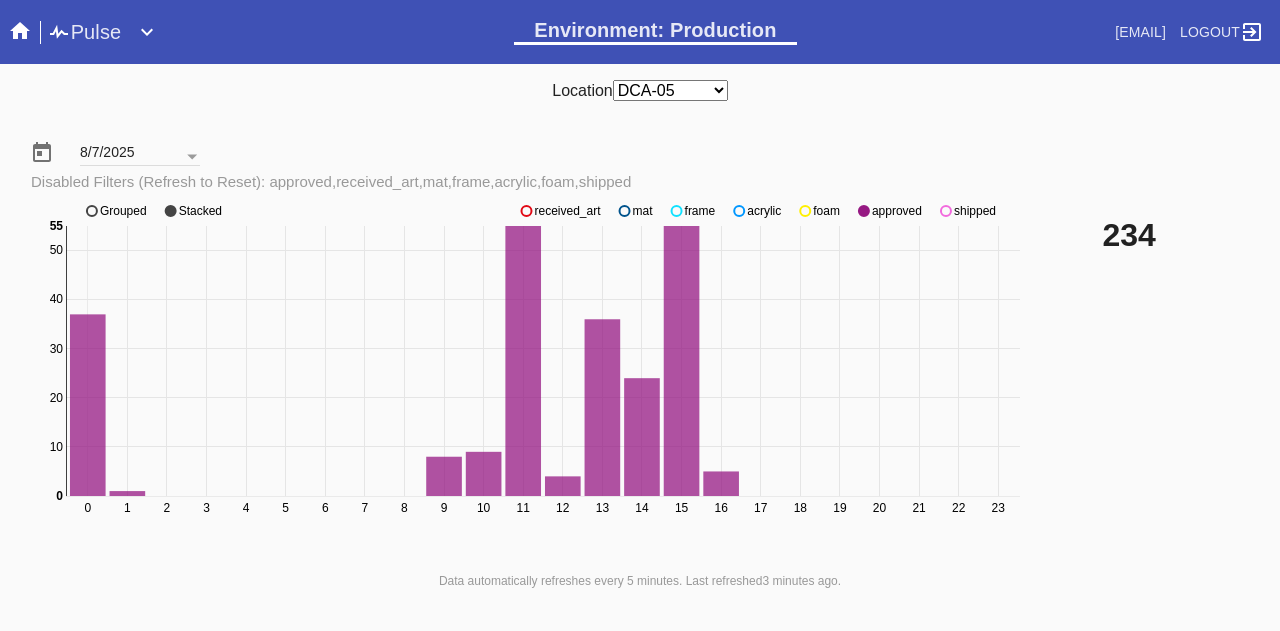 click on "shipped" 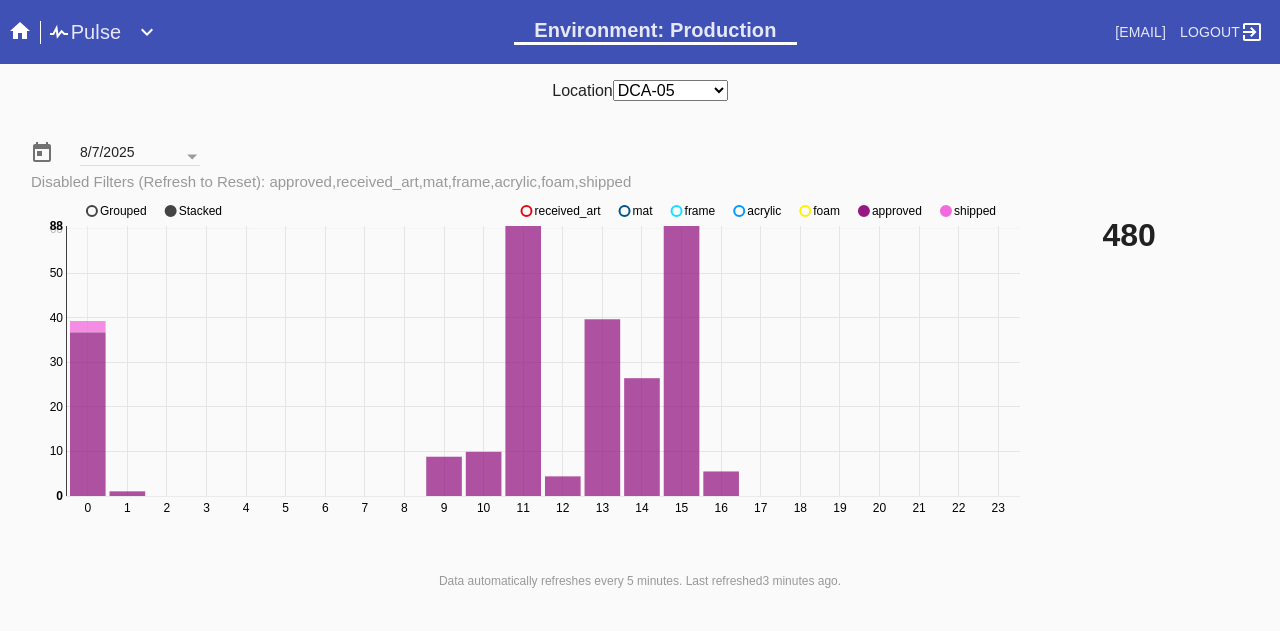 click on "shipped" 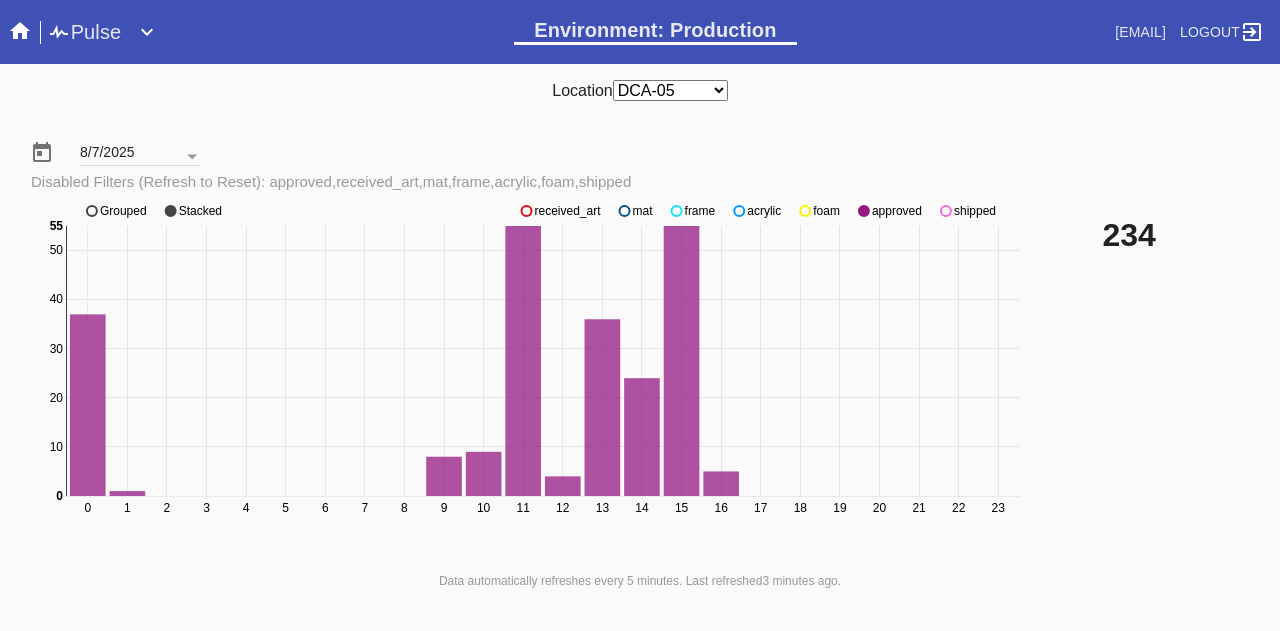 click on "shipped" 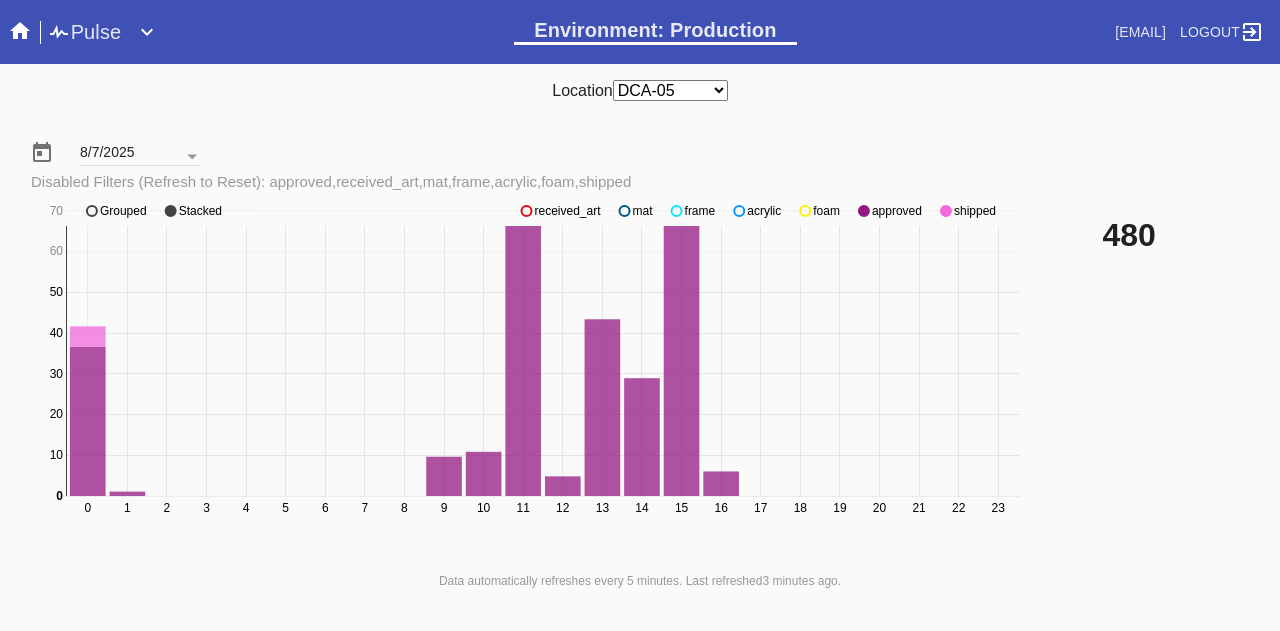 click on "shipped" 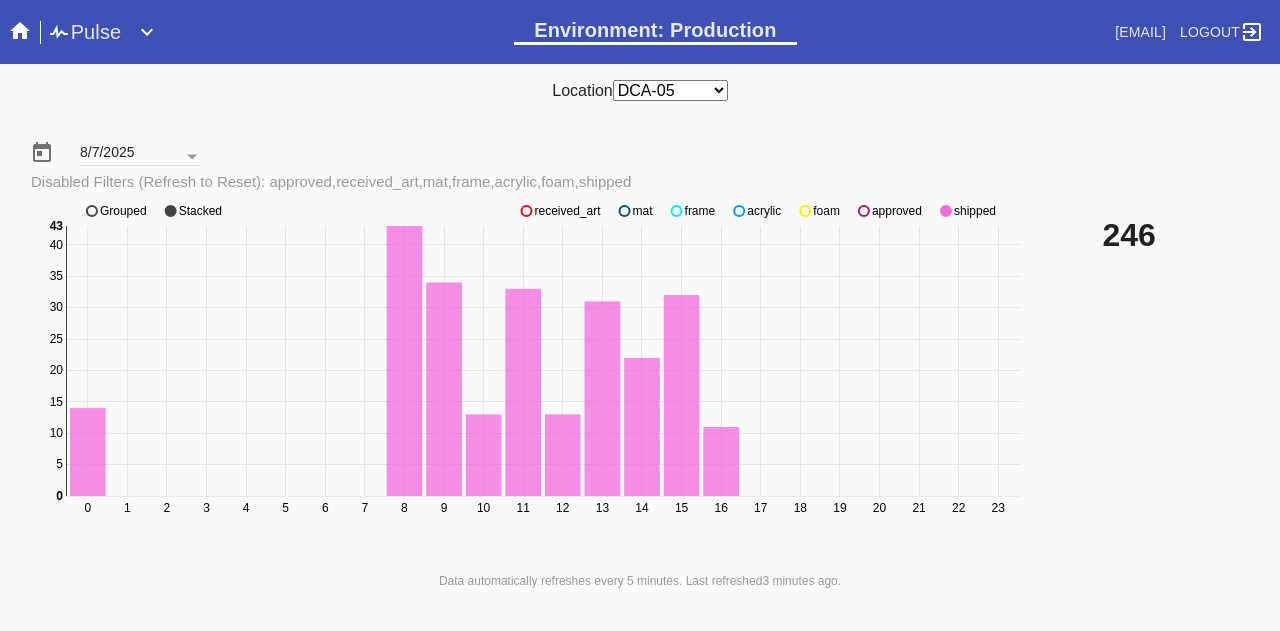 click on "approved" 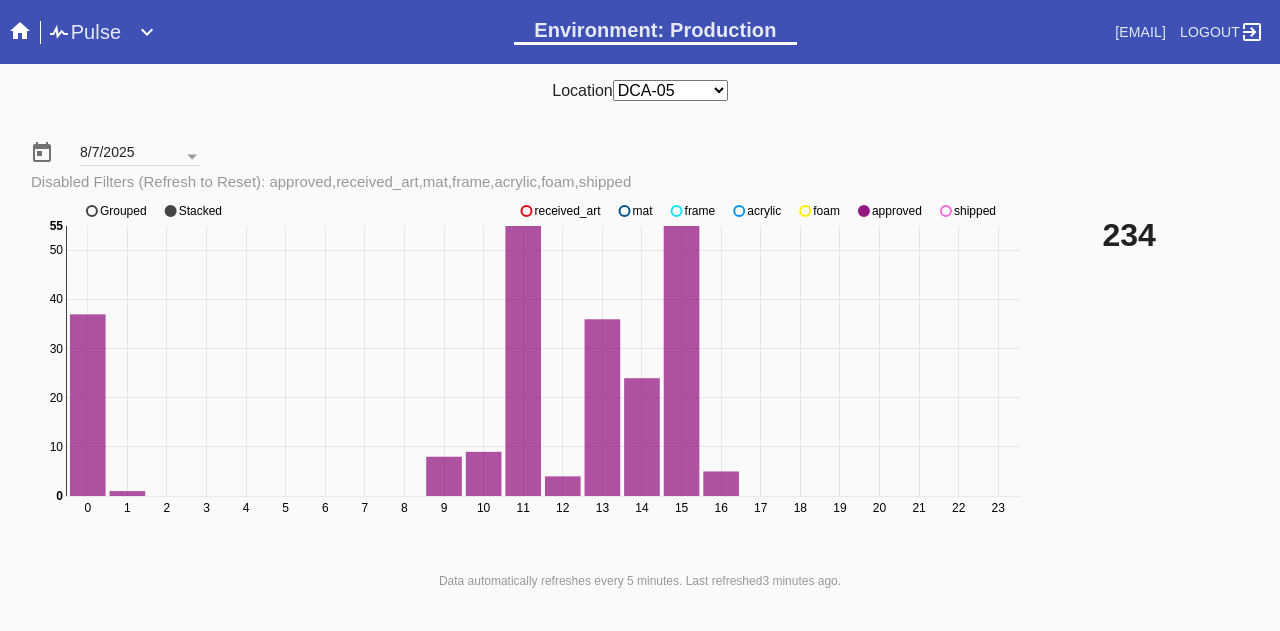 click on "shipped" 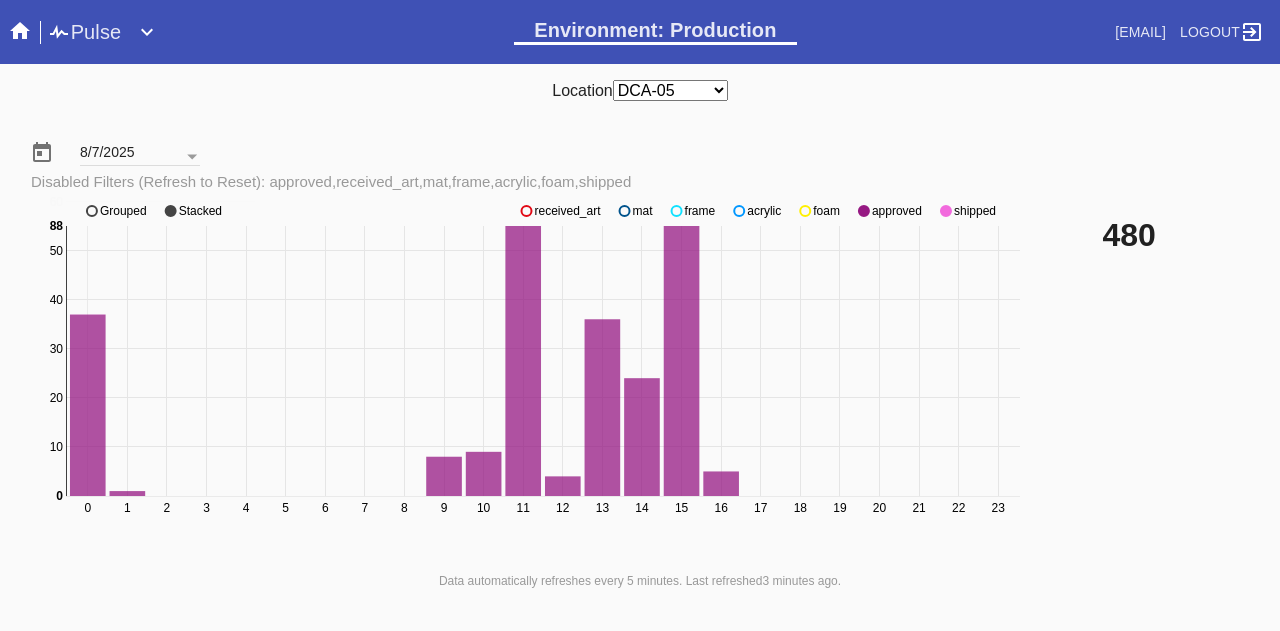 click on "shipped" 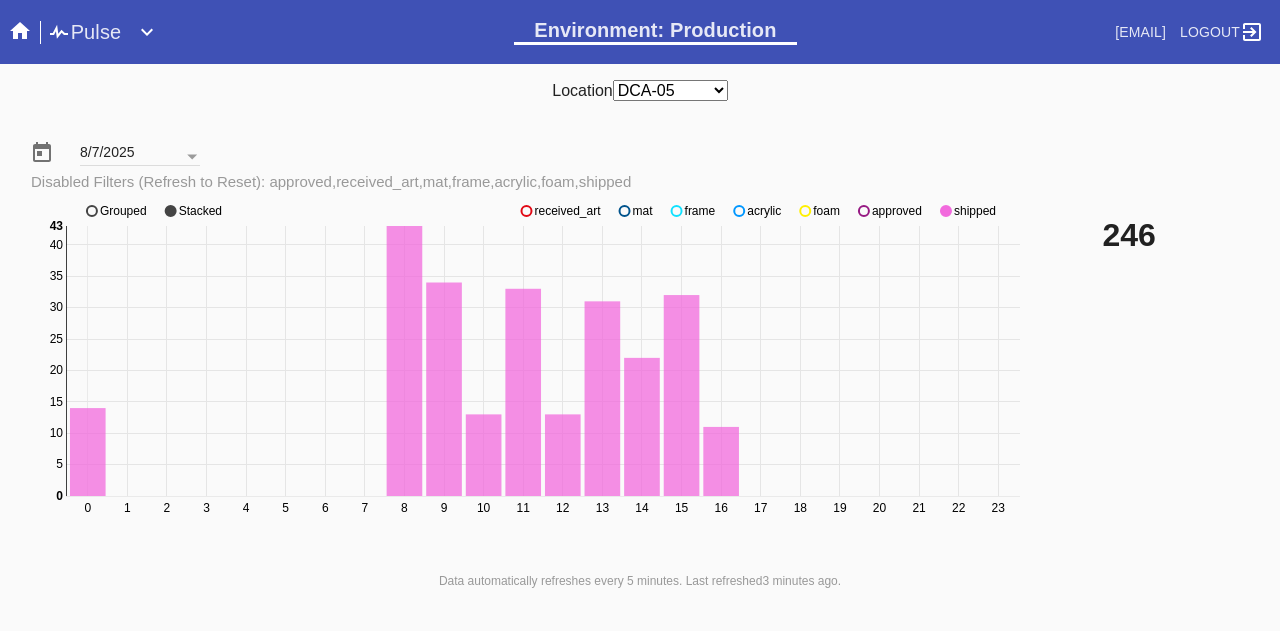 click on "approved" 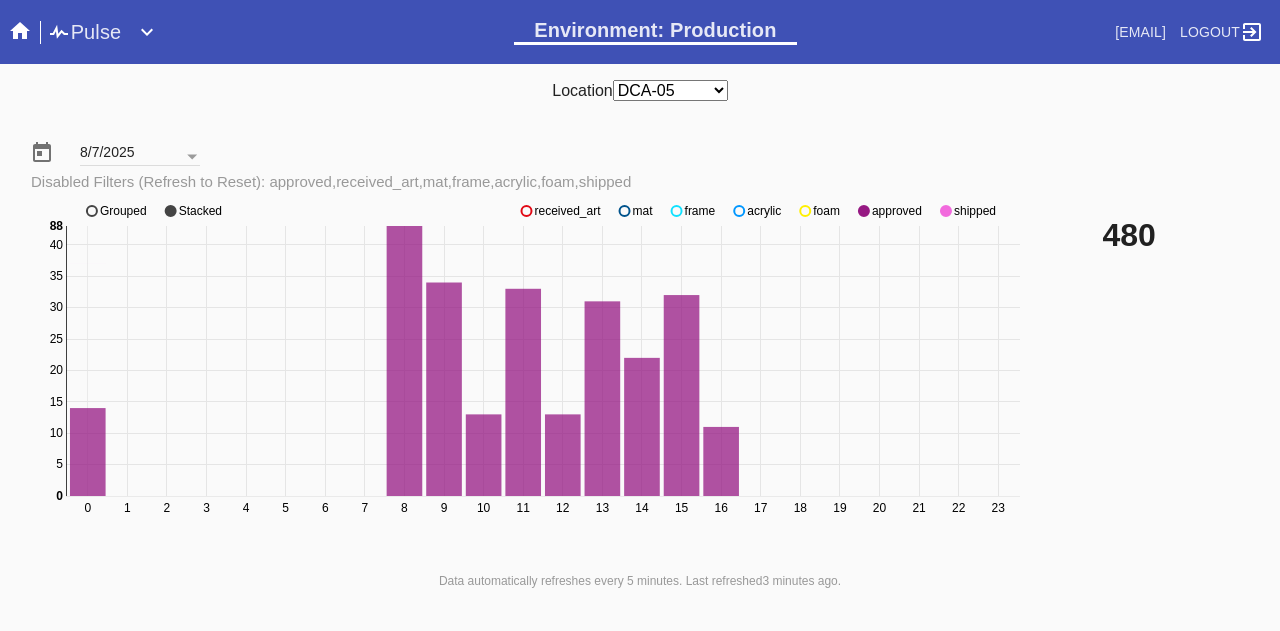click on "approved" 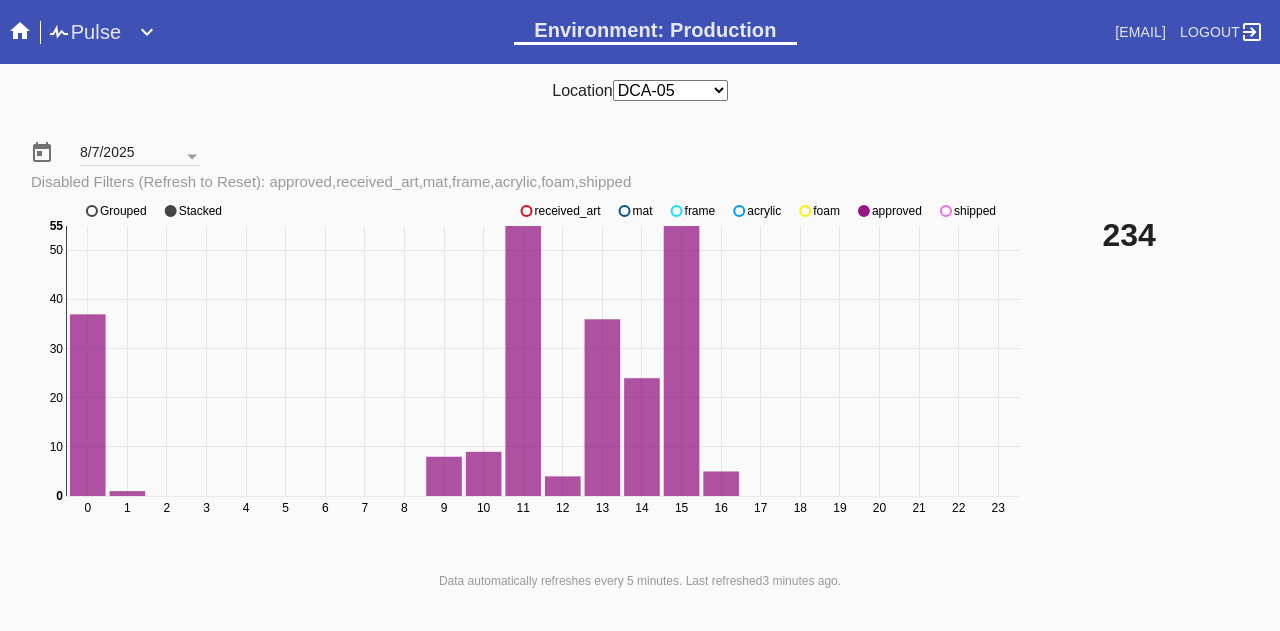 click on "shipped" 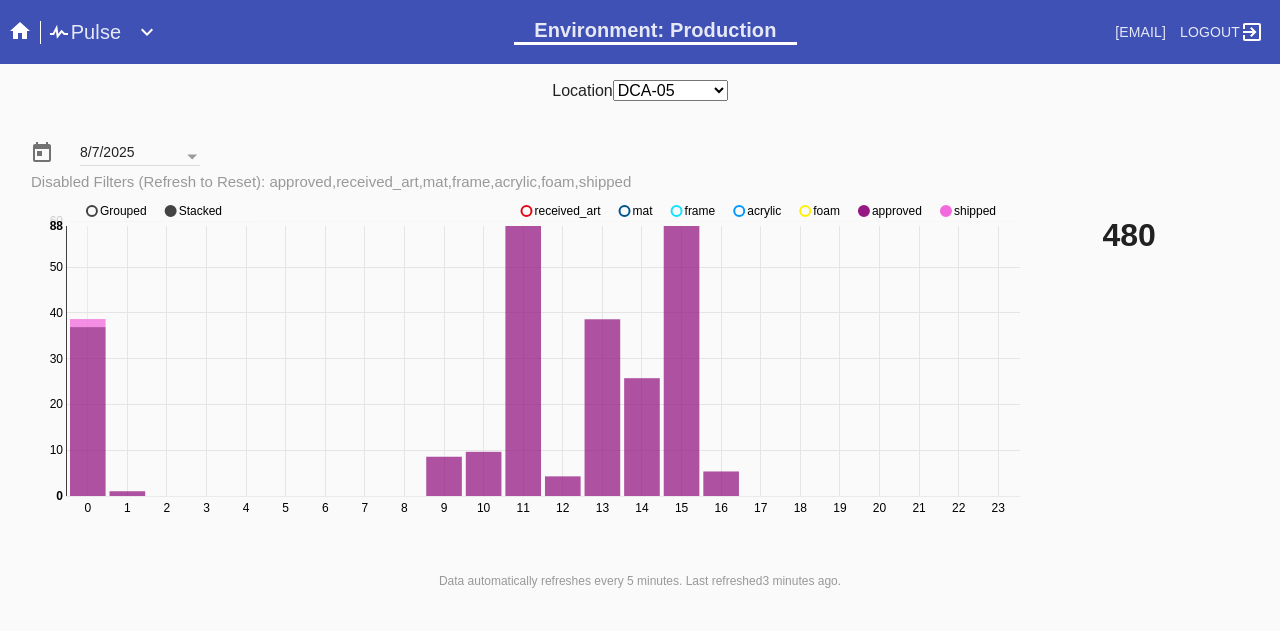 click on "shipped" 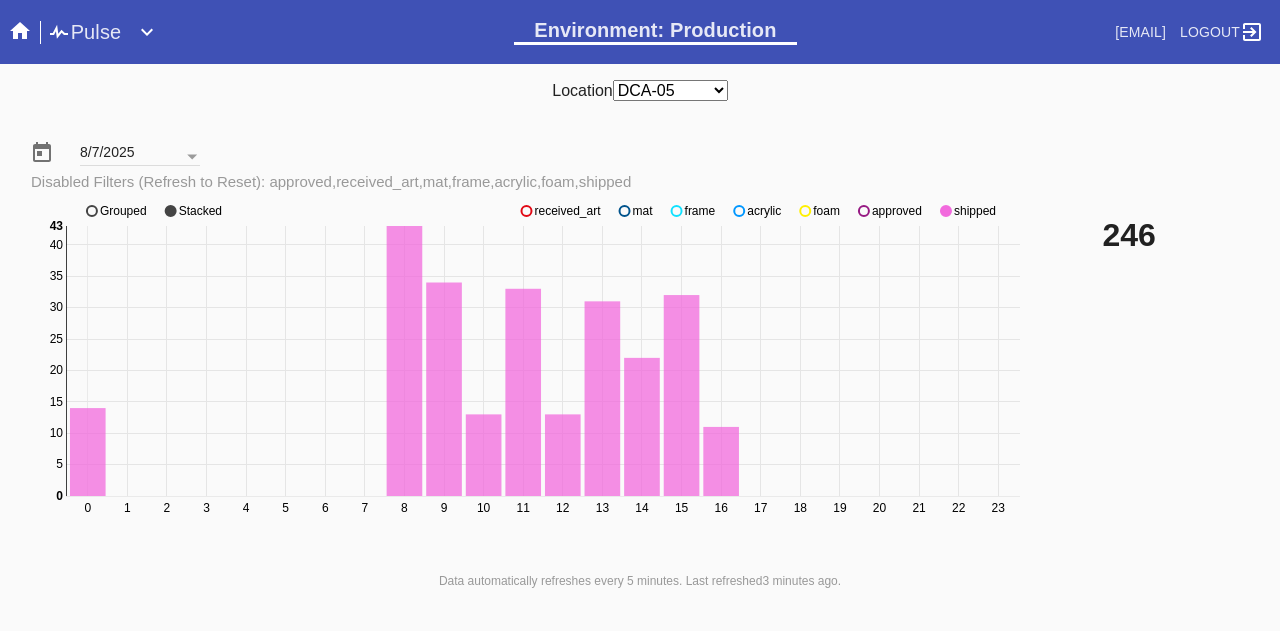 click at bounding box center (147, 32) 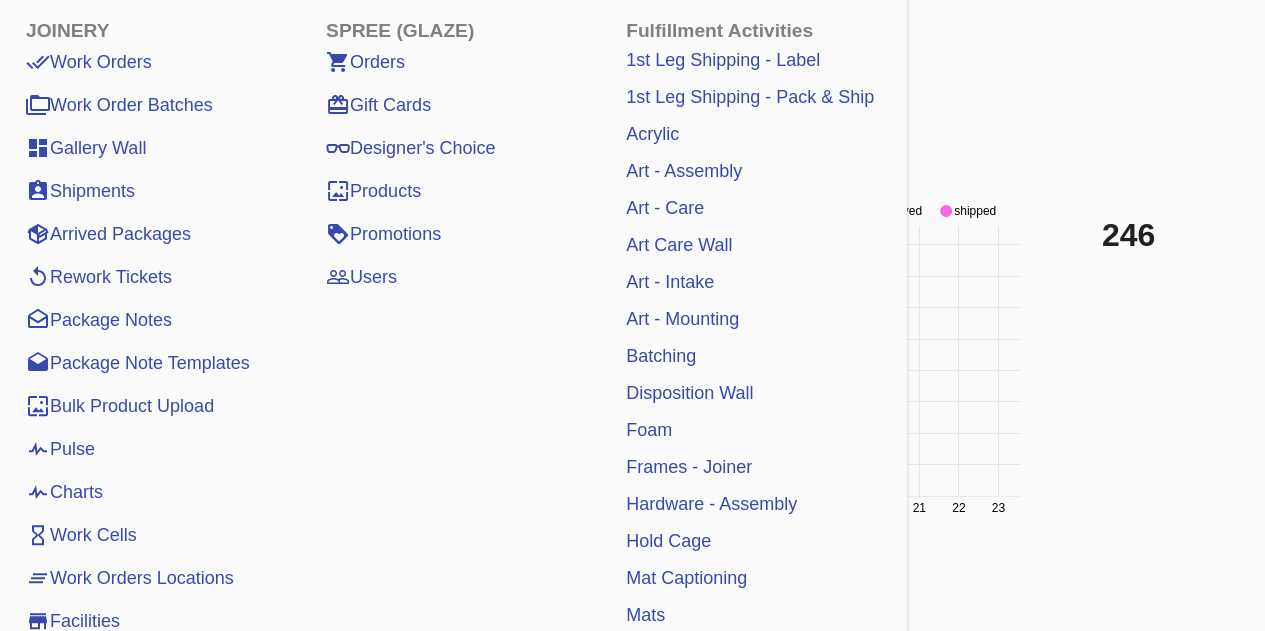 scroll, scrollTop: 100, scrollLeft: 0, axis: vertical 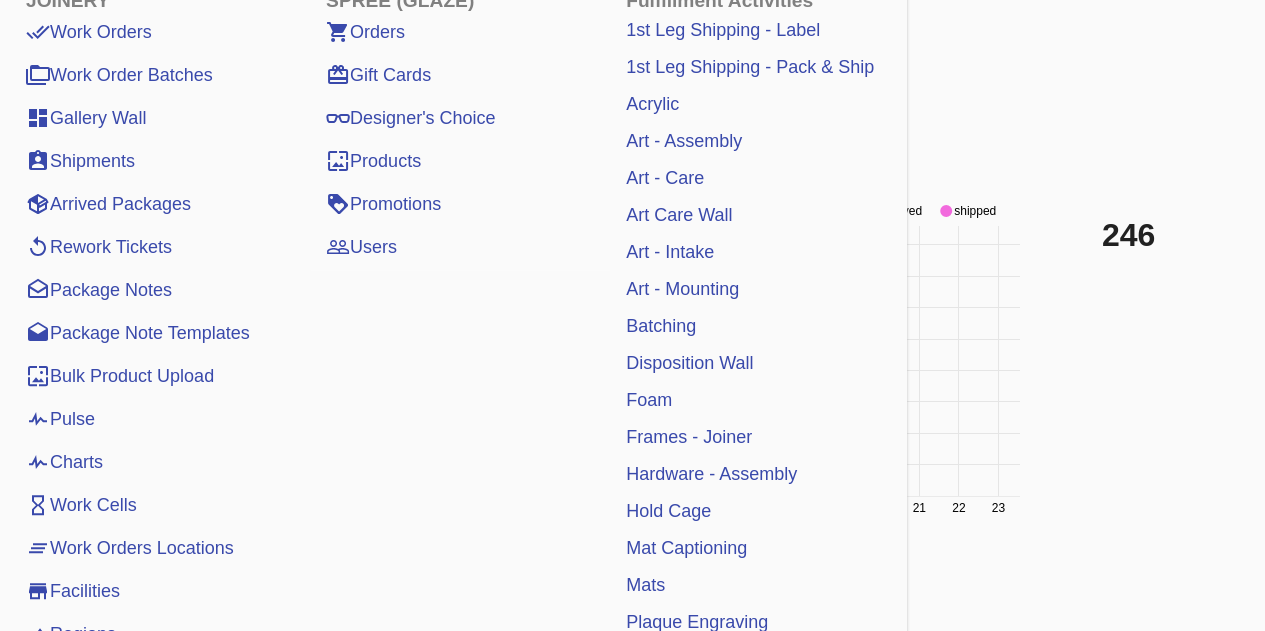 click on "0 1 2 3 4 5 6 7 8 9 10 11 12 13 14 15 16 17 18 19 20 21 22 23 0 5 10 15 20 25 30 35 40 0 43 received_art mat frame acrylic foam approved shipped Grouped Stacked 246" at bounding box center (632, 371) 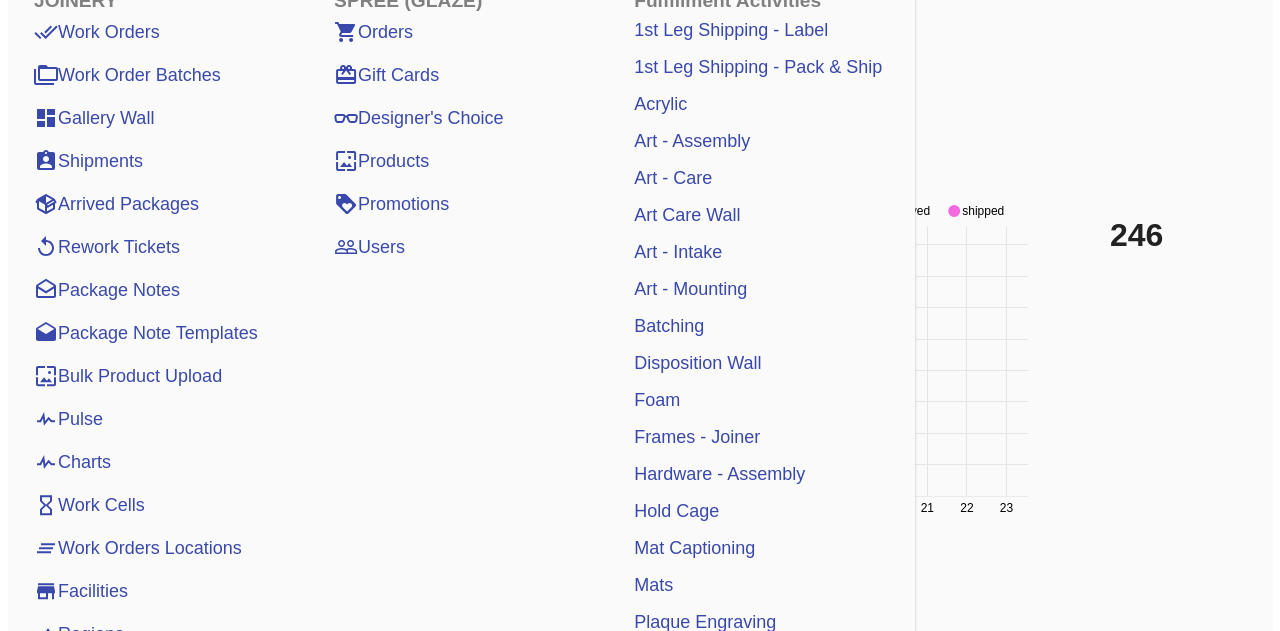 scroll, scrollTop: 0, scrollLeft: 0, axis: both 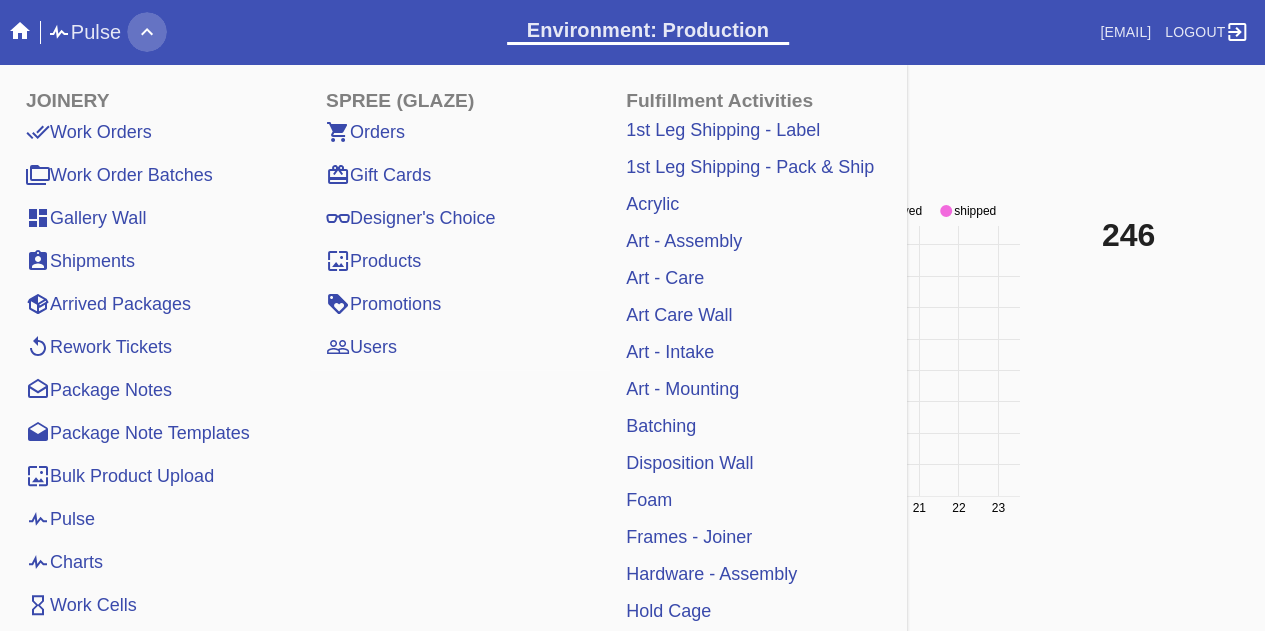 click 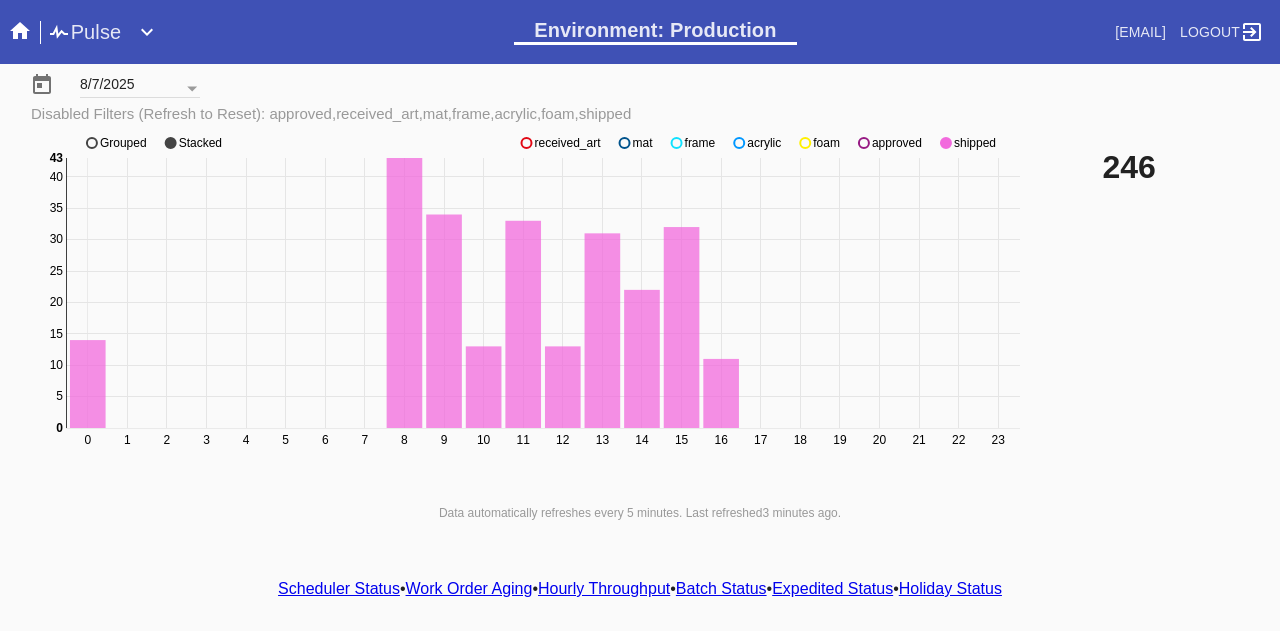 scroll, scrollTop: 99, scrollLeft: 0, axis: vertical 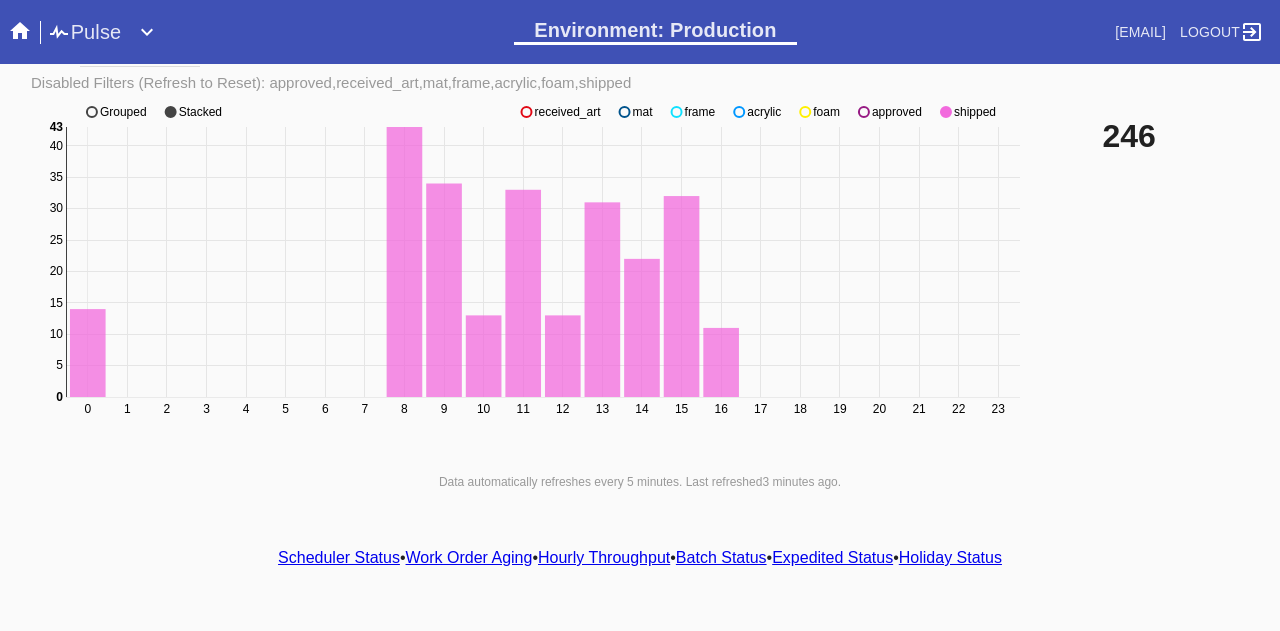 click on "Scheduler Status" at bounding box center (339, 557) 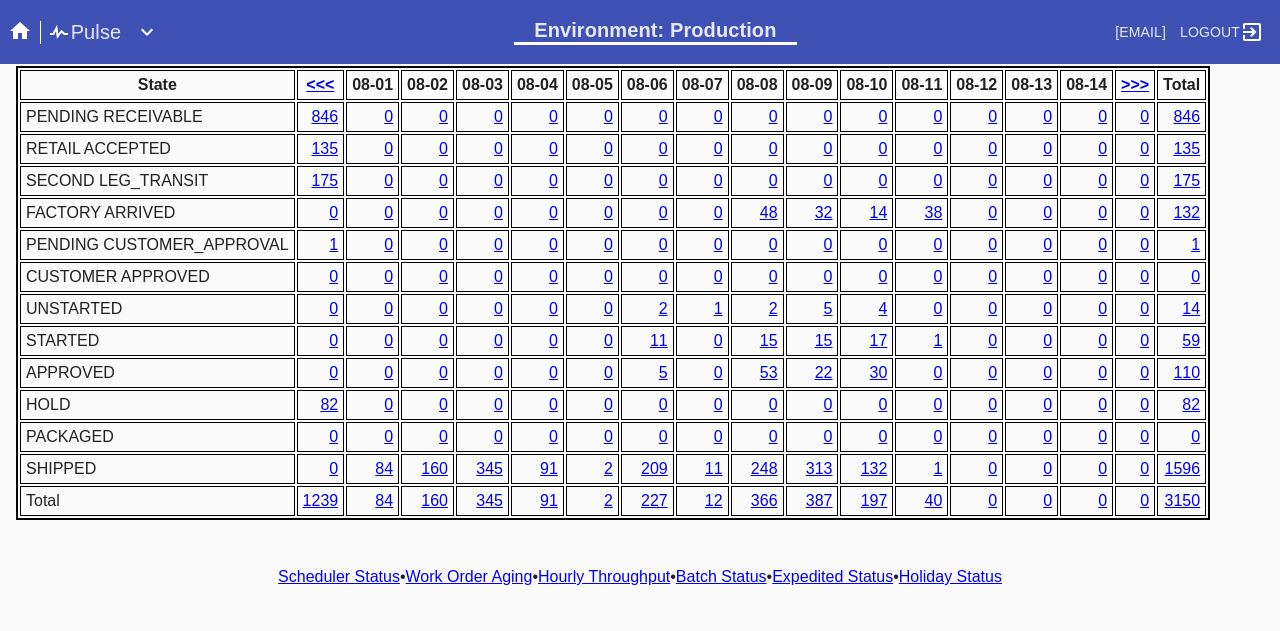 scroll, scrollTop: 1018, scrollLeft: 0, axis: vertical 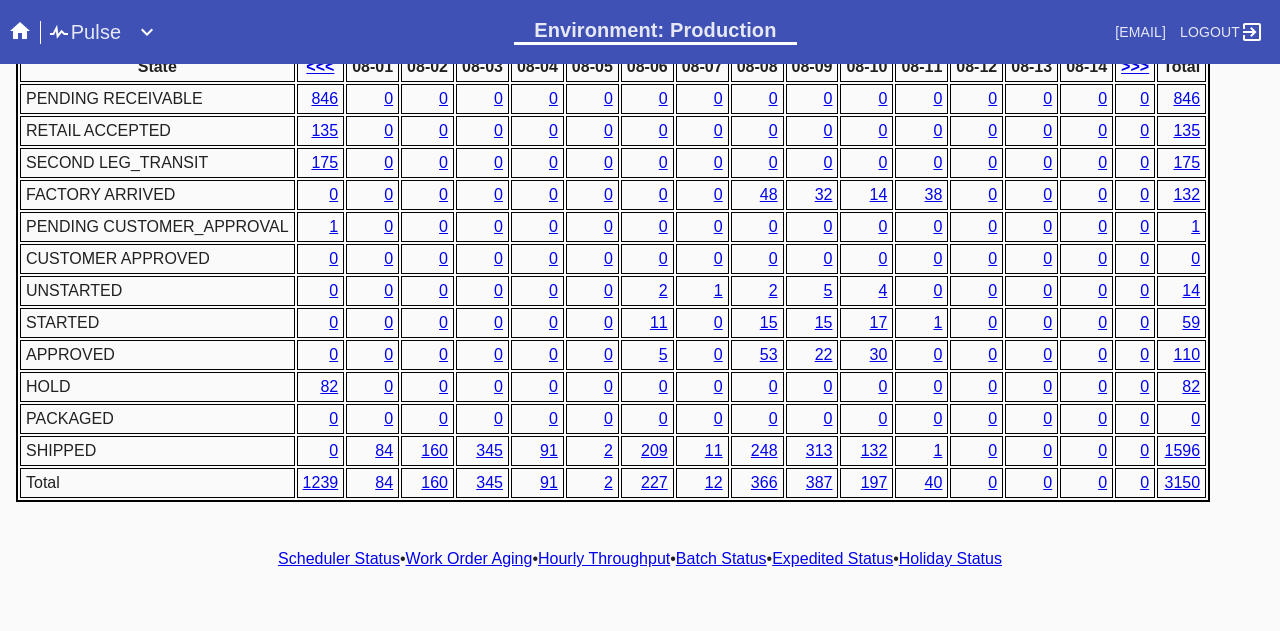 click on "Hourly Throughput" at bounding box center (604, 558) 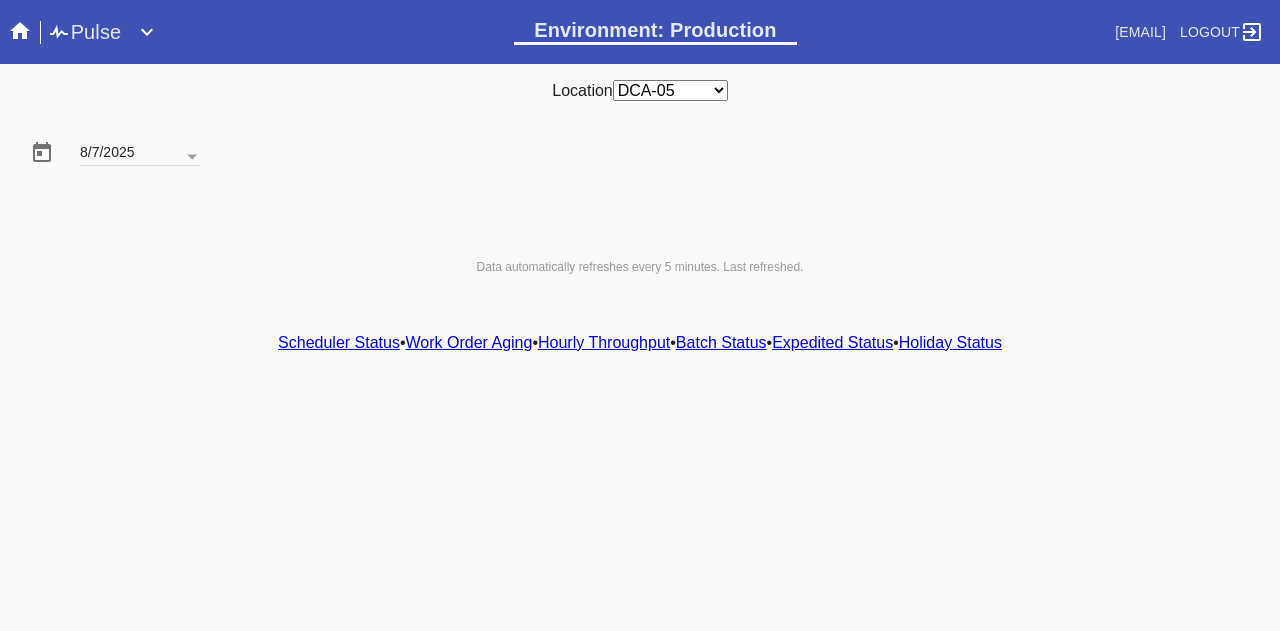 scroll, scrollTop: 0, scrollLeft: 0, axis: both 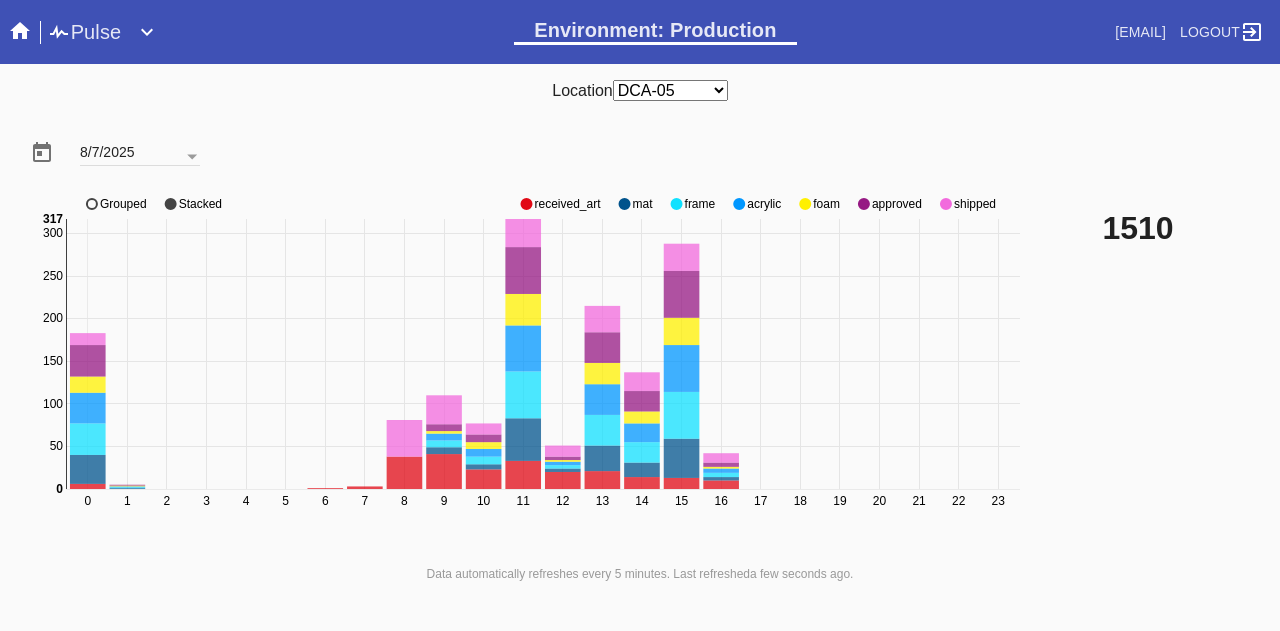 click on "approved" 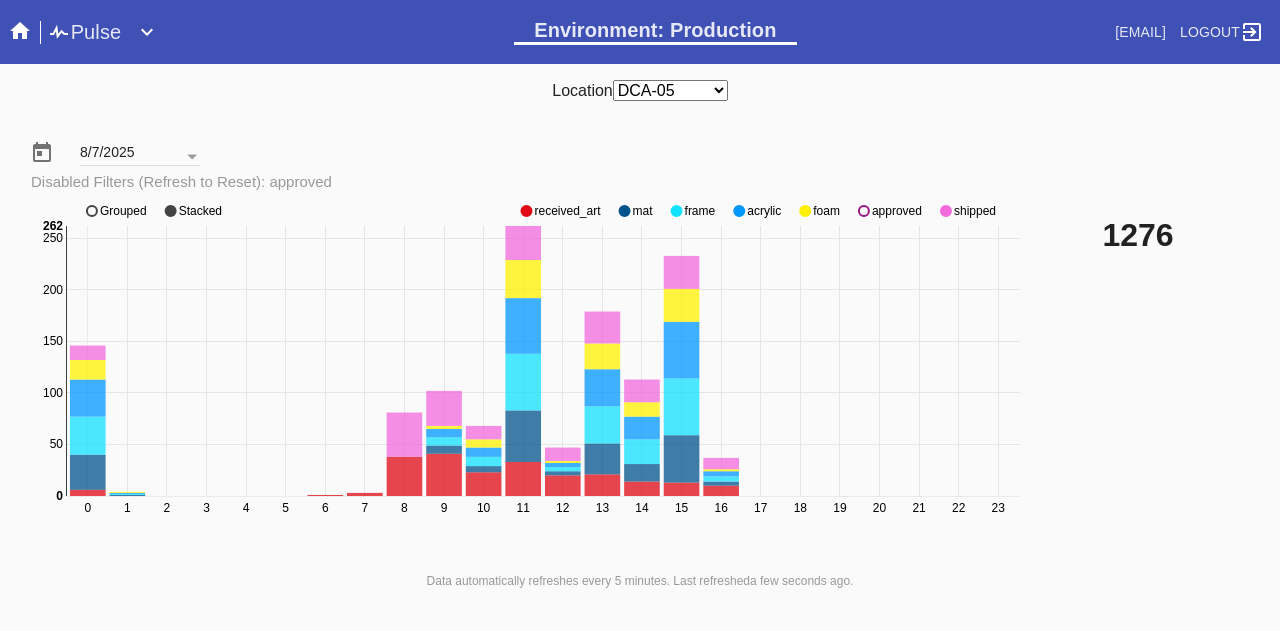 click on "shipped" 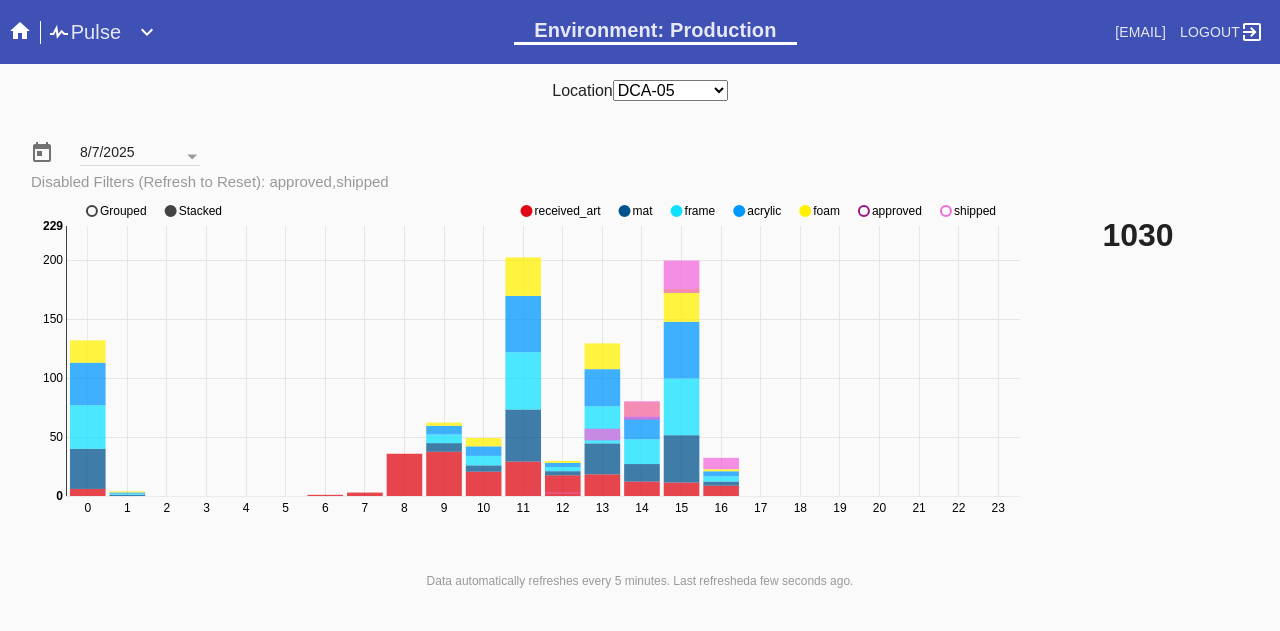 click on "shipped" 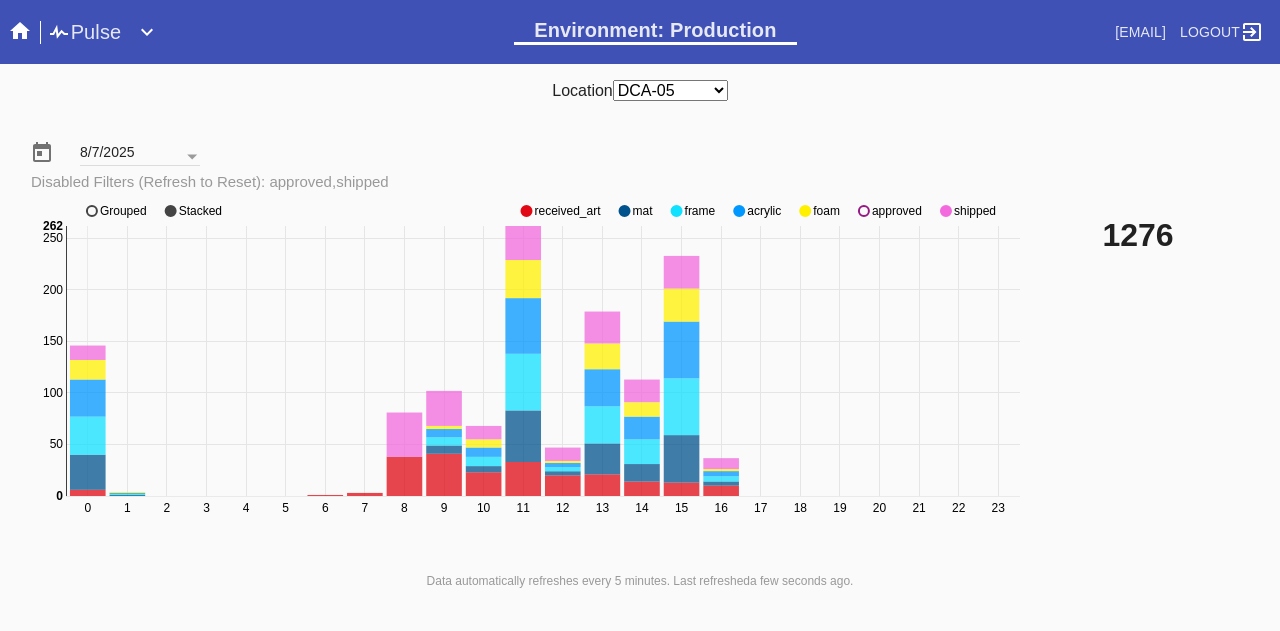 click on "shipped" 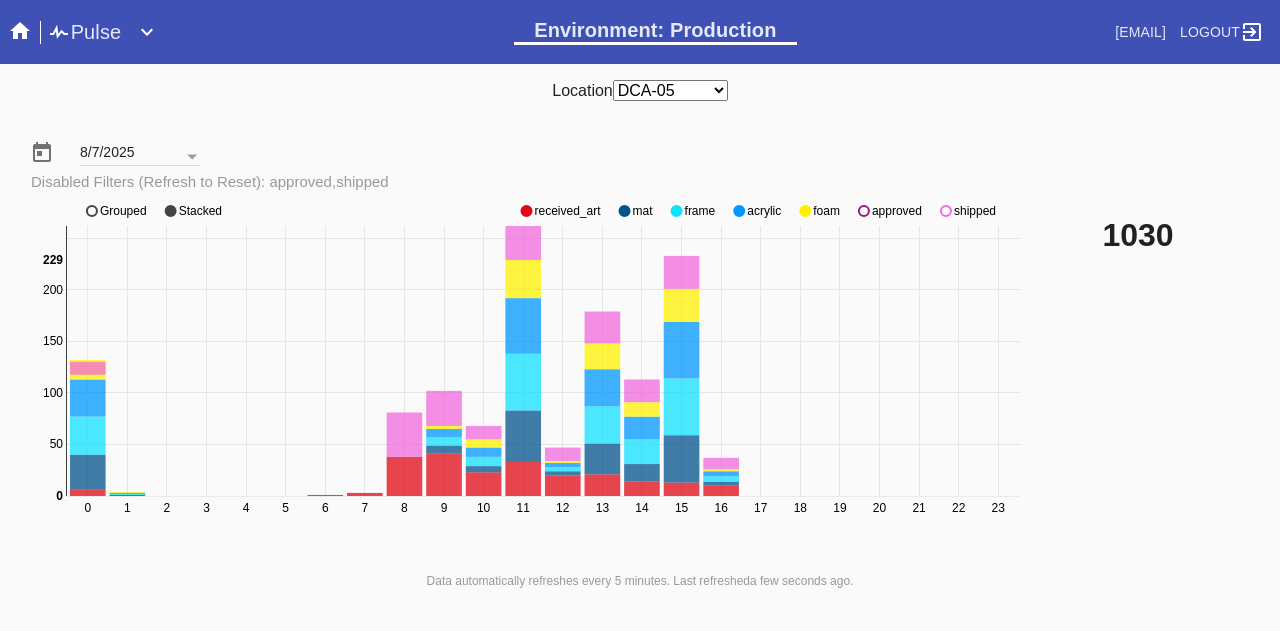 click on "shipped" 